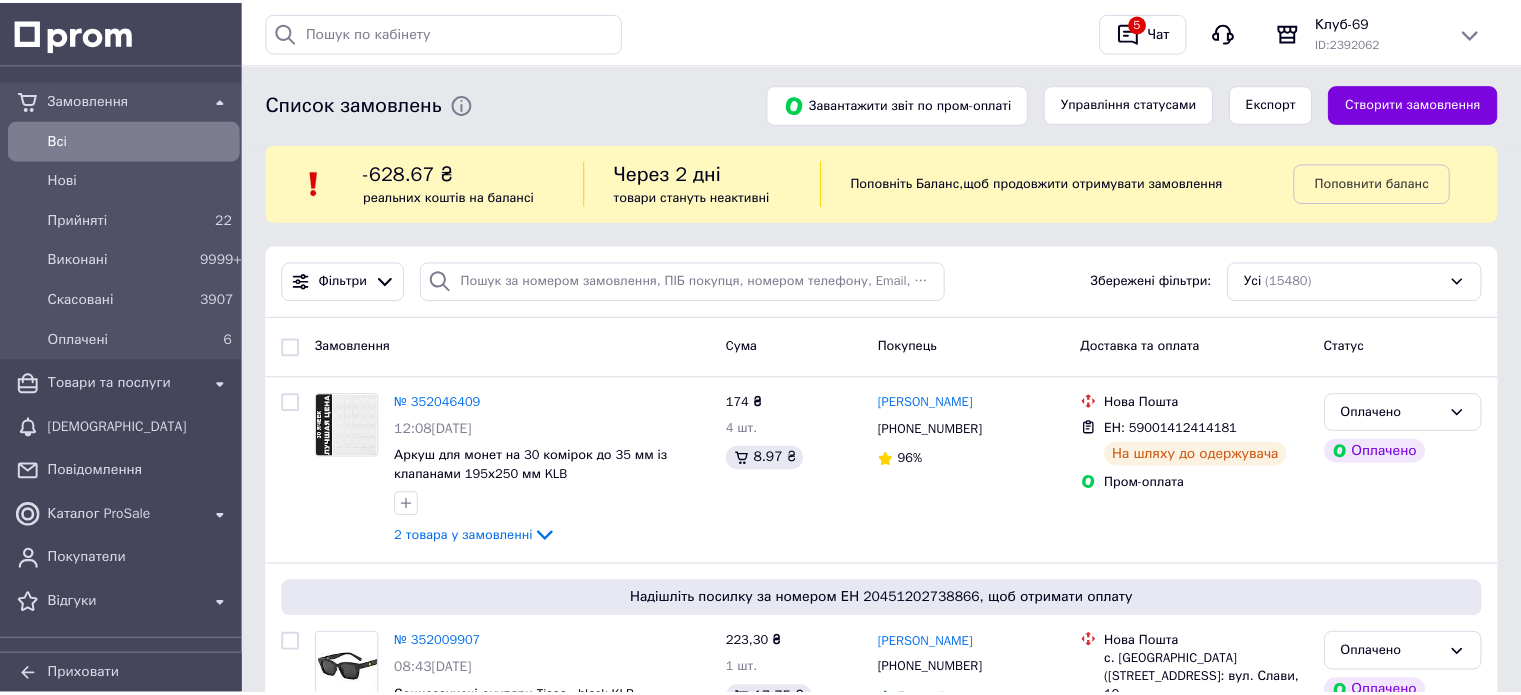 scroll, scrollTop: 0, scrollLeft: 0, axis: both 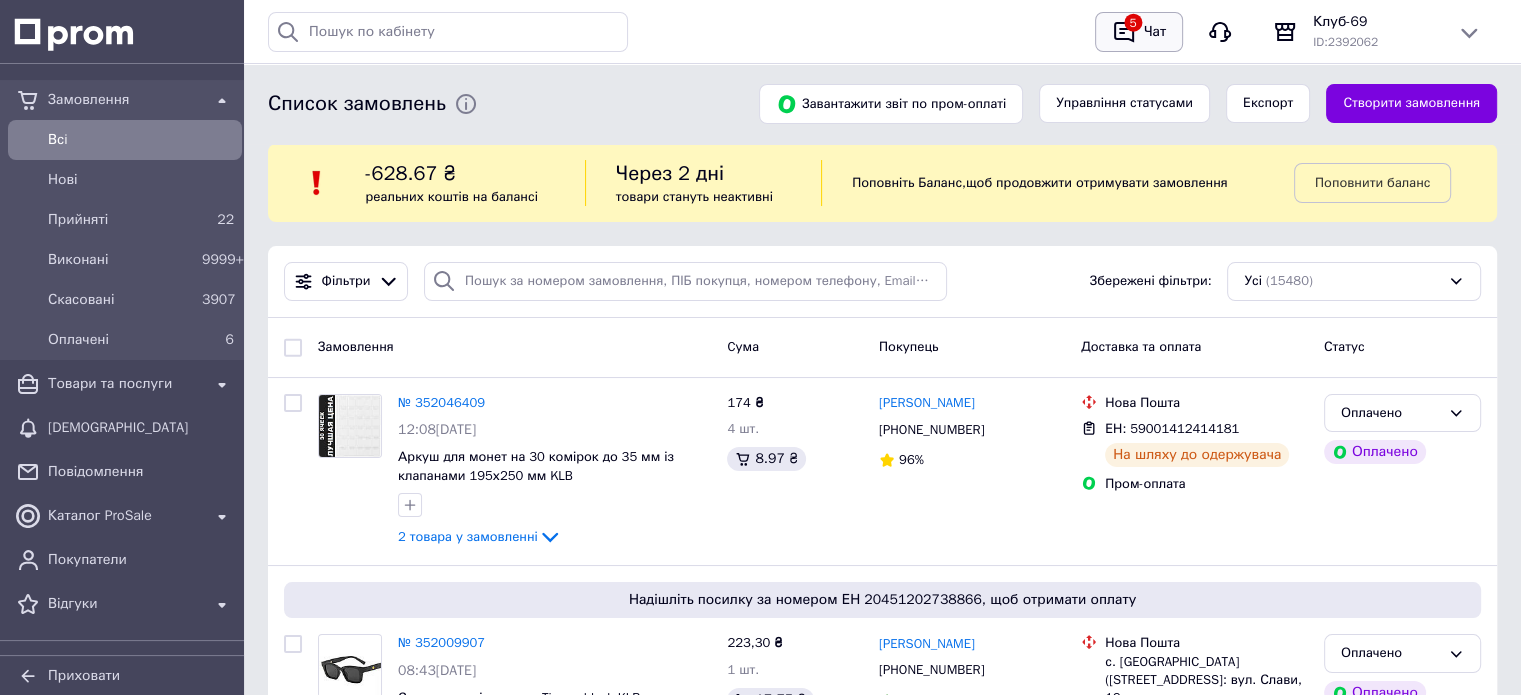 click on "5 Чат" at bounding box center (1139, 32) 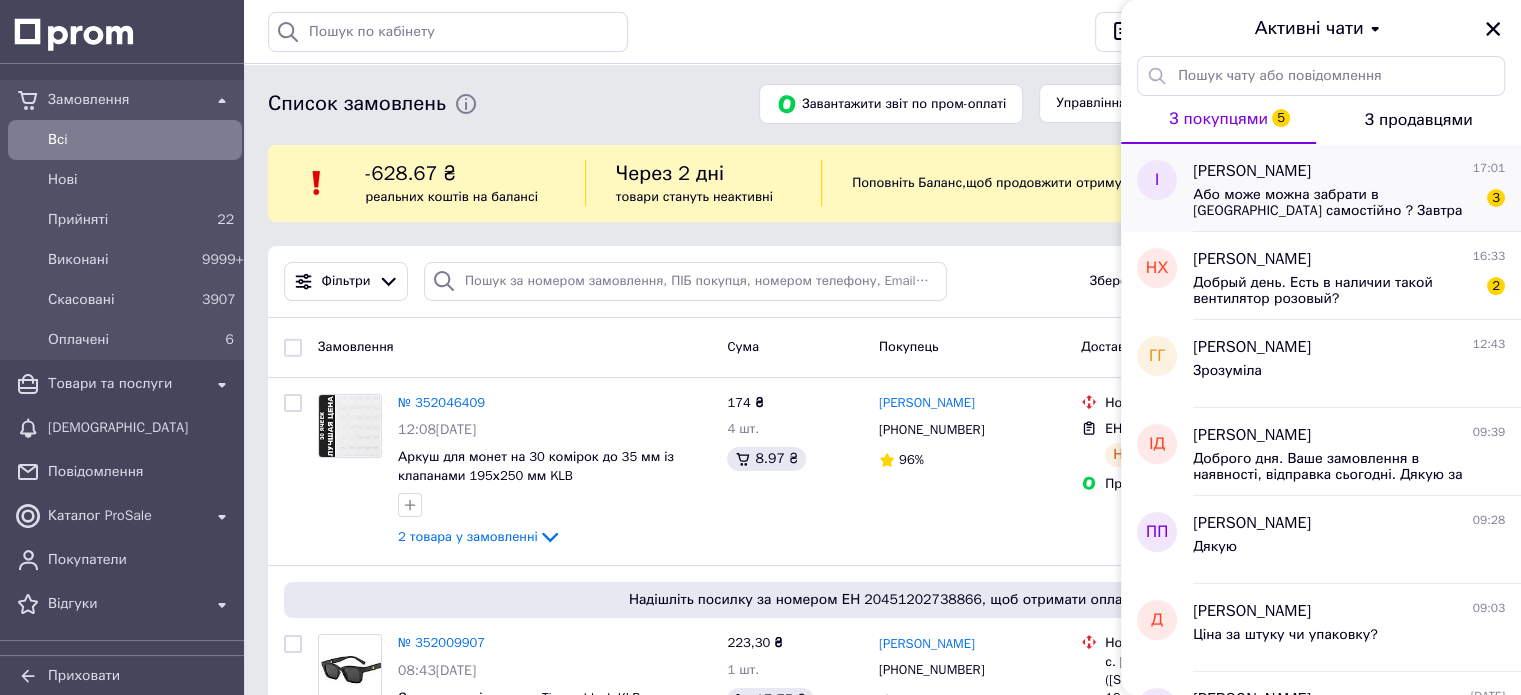 click on "Або може можна забрати в [GEOGRAPHIC_DATA] самостійно ? Завтра" at bounding box center [1335, 203] 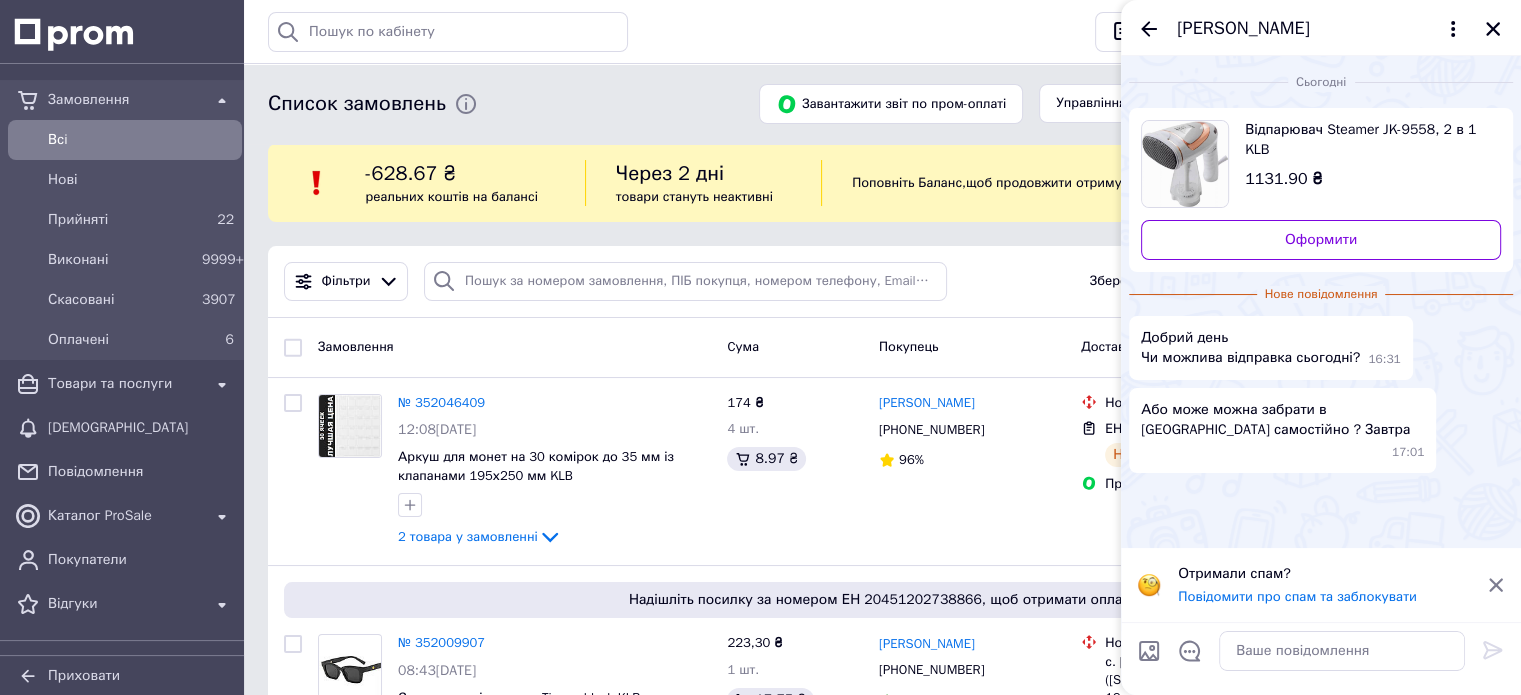 click on "[PERSON_NAME]" at bounding box center [1321, 28] 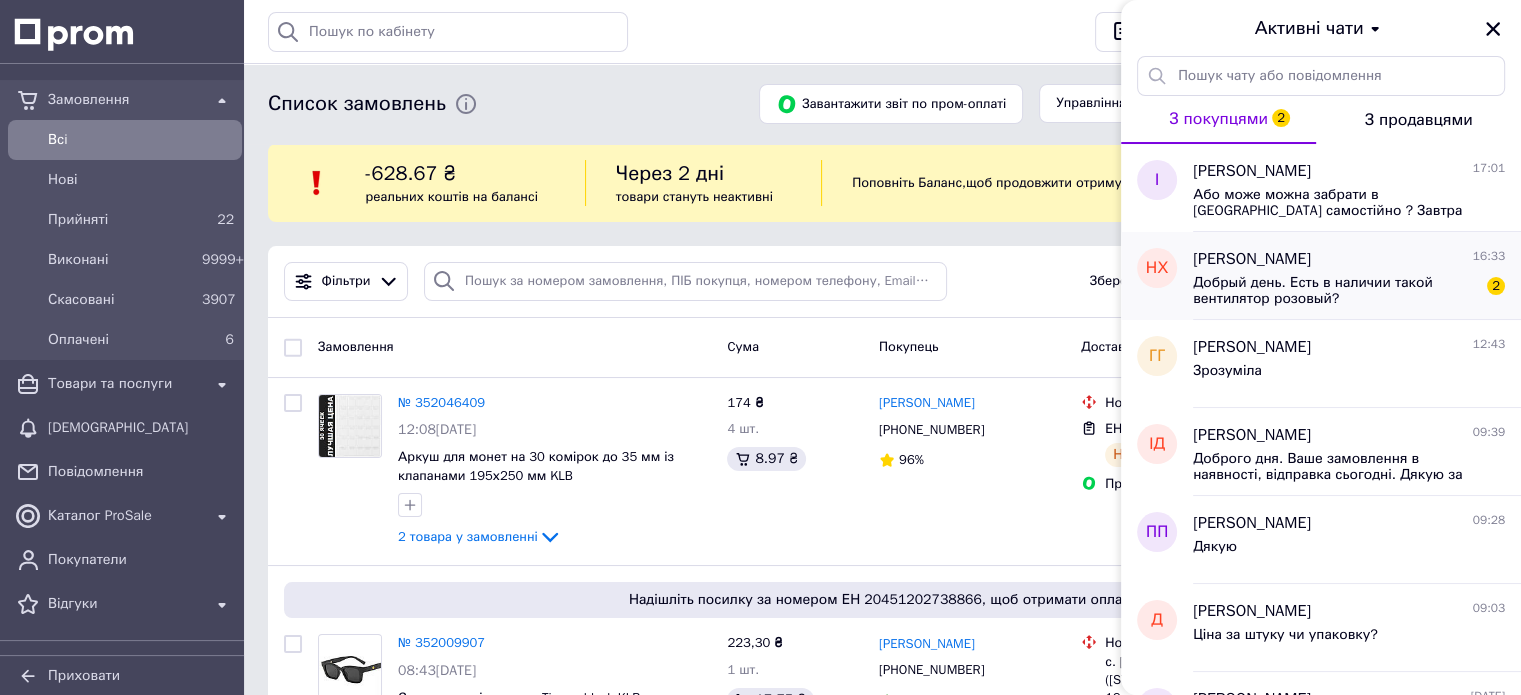 click on "[PERSON_NAME]" at bounding box center (1252, 259) 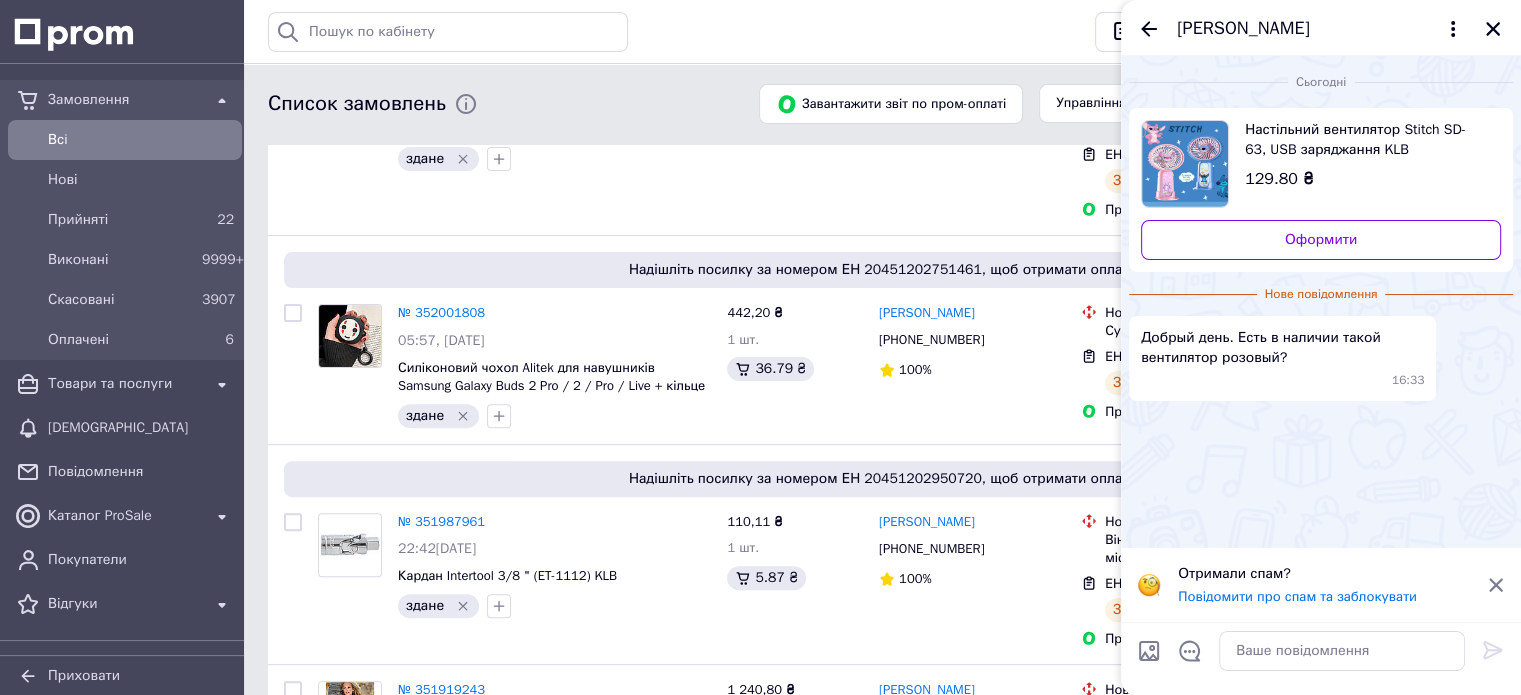 scroll, scrollTop: 666, scrollLeft: 0, axis: vertical 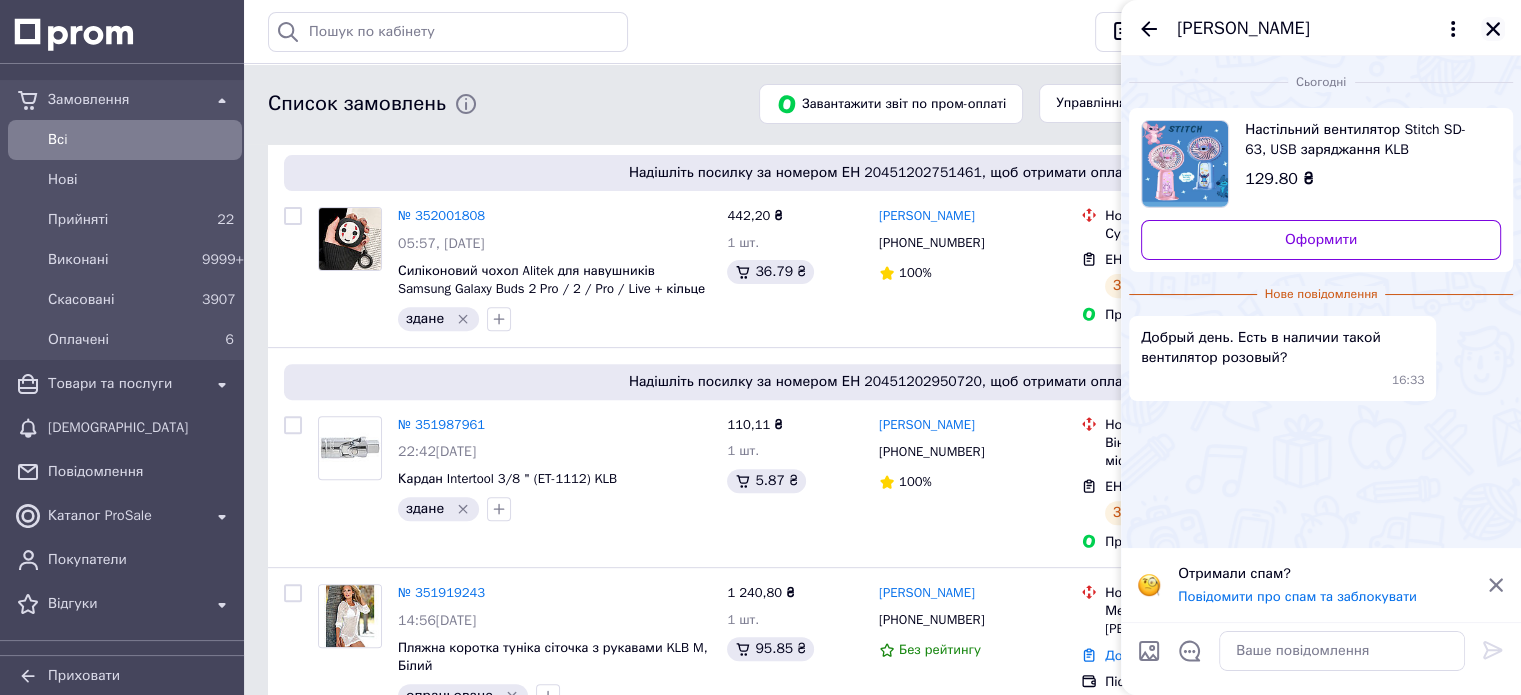 click 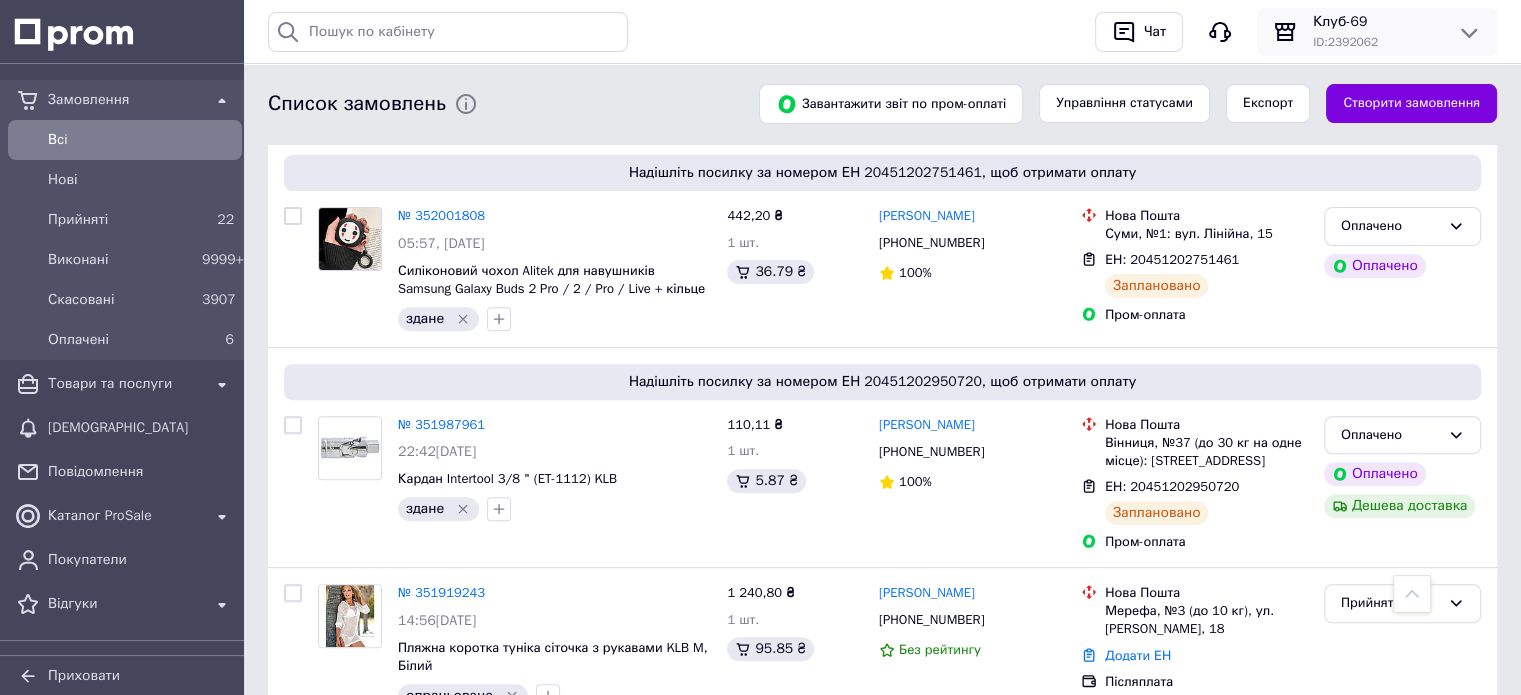 click on "ID:  2392062" at bounding box center (1345, 42) 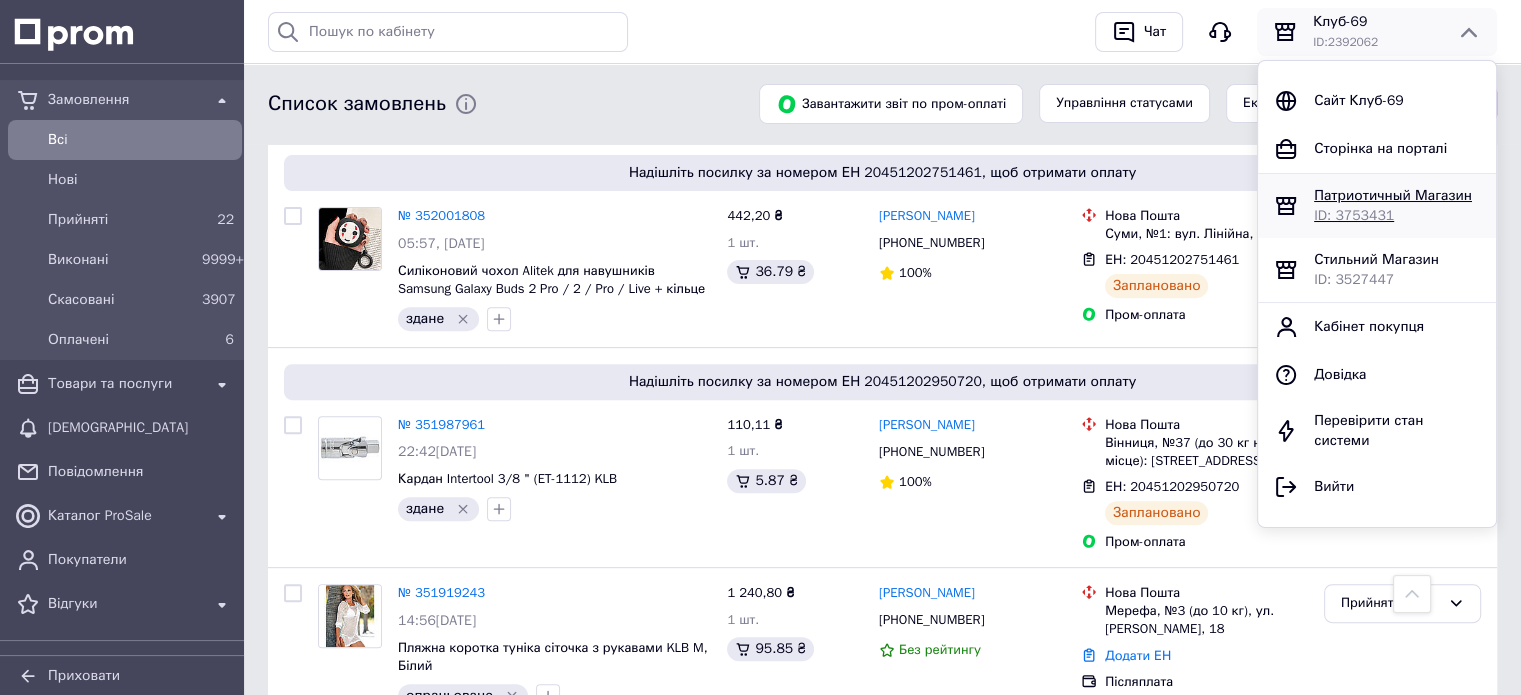 click on "Патриотичный Магазин" at bounding box center (1397, 196) 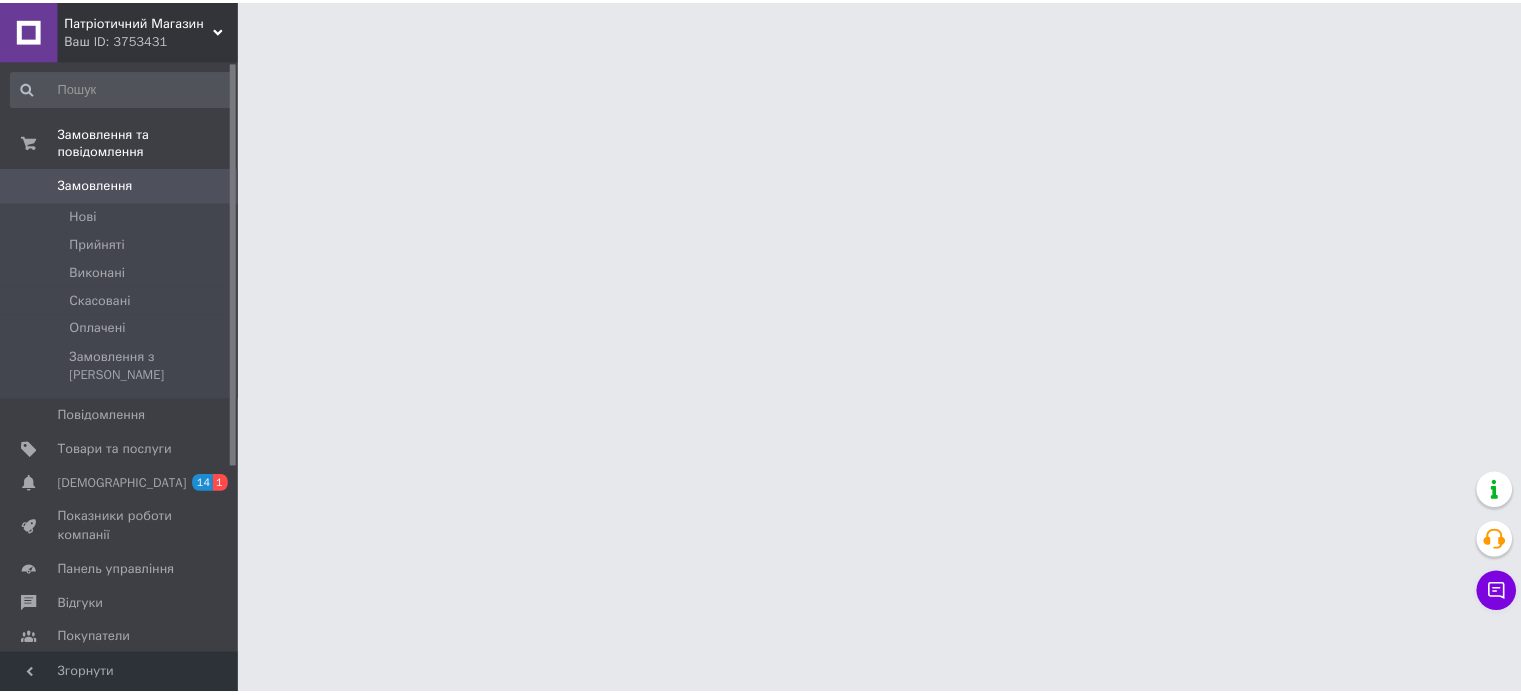 scroll, scrollTop: 0, scrollLeft: 0, axis: both 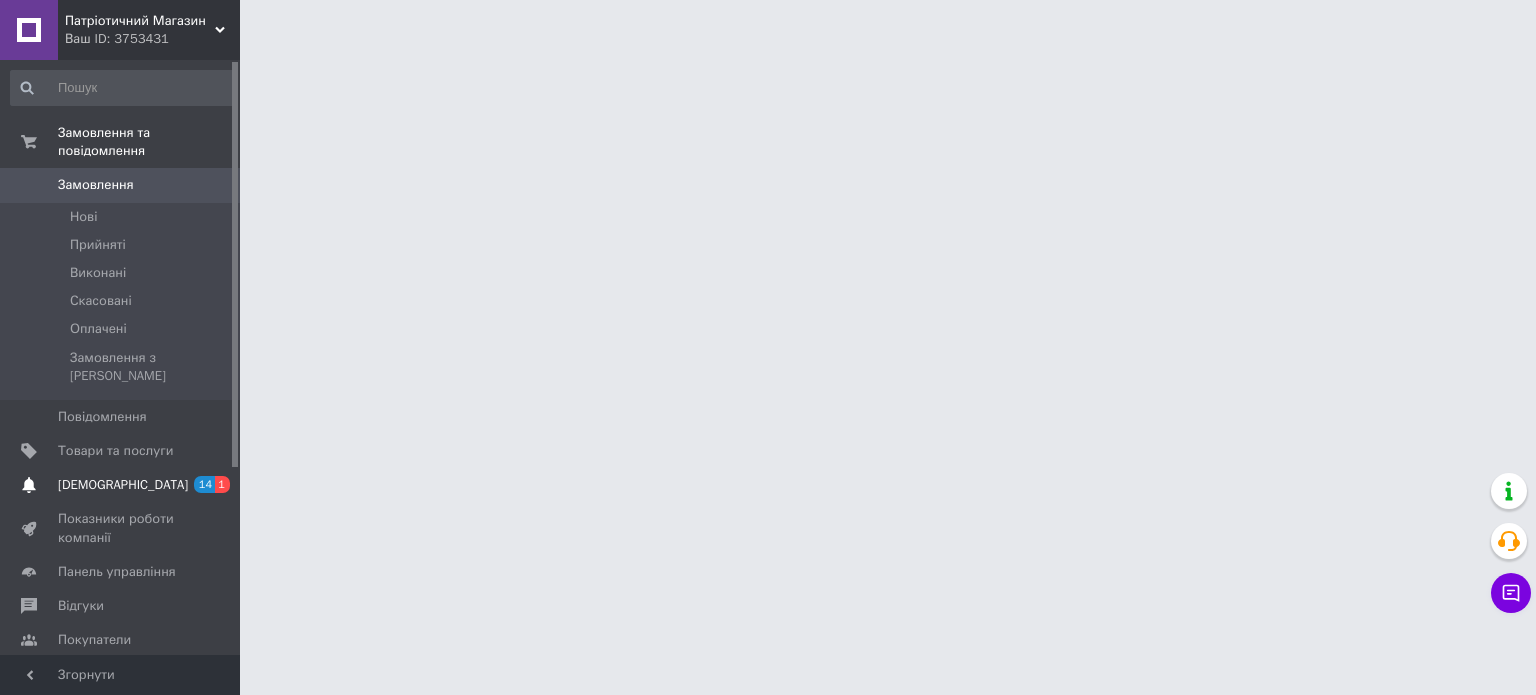 click on "Сповіщення 14 1" at bounding box center (123, 485) 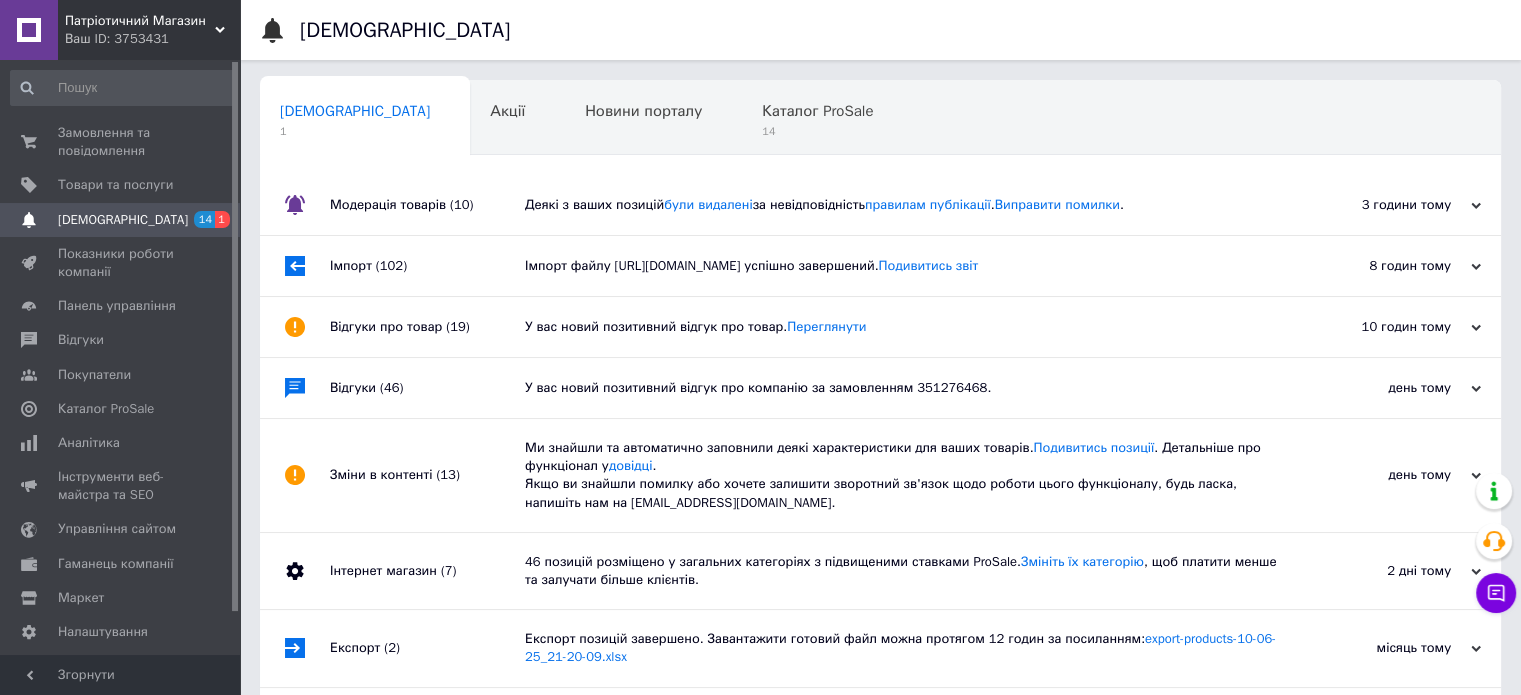 click on "Деякі з ваших позицій  були видалені  за невідповідність  правилам публікації .  Виправити помилки ." at bounding box center (903, 205) 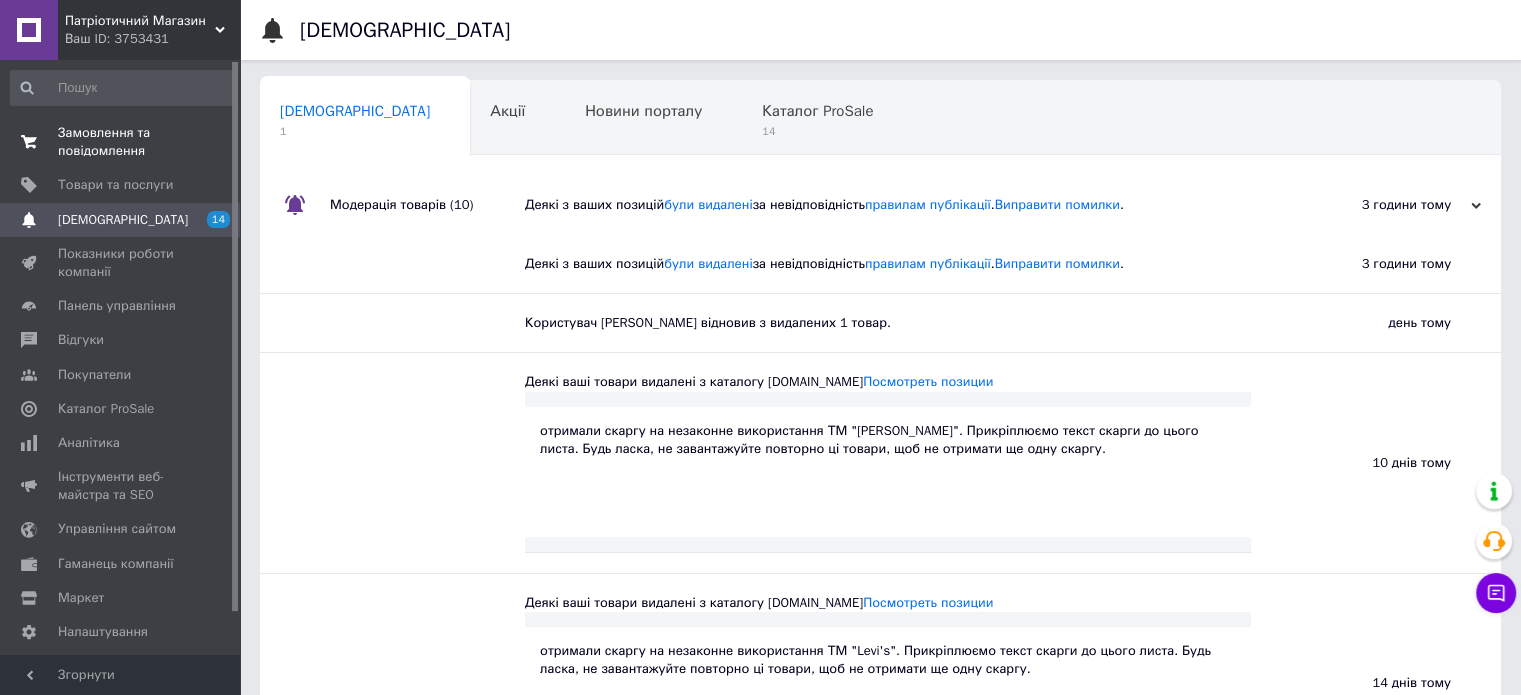 click on "Замовлення та повідомлення 0 0" at bounding box center (123, 142) 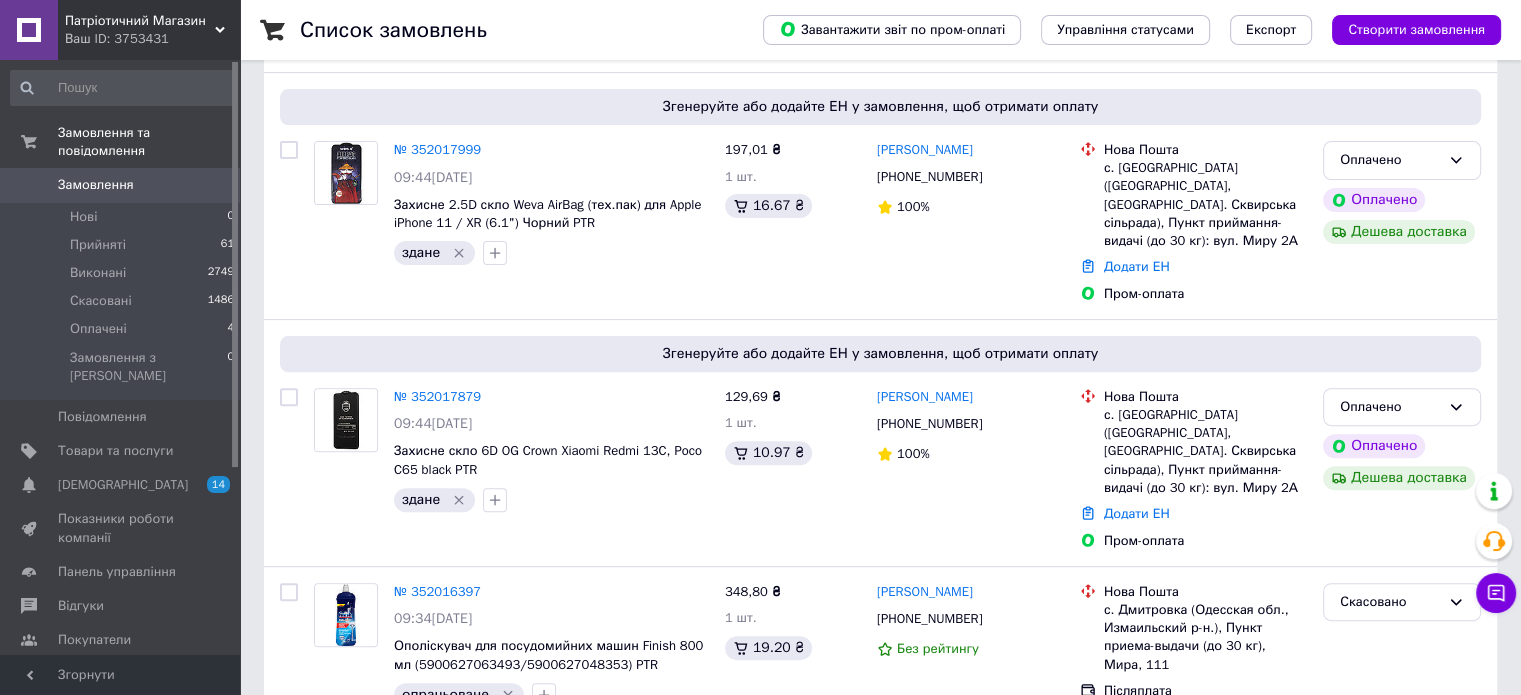 scroll, scrollTop: 666, scrollLeft: 0, axis: vertical 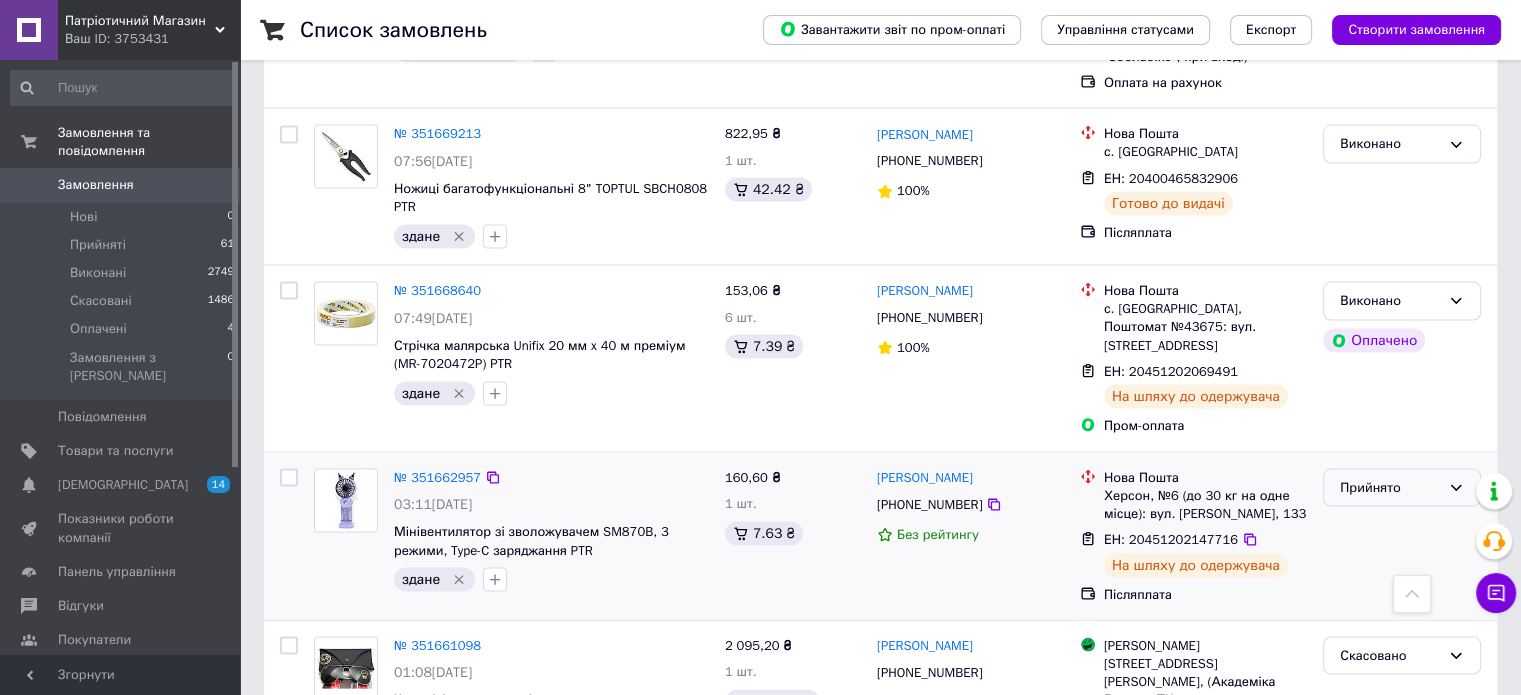 click on "Прийнято" at bounding box center [1390, 488] 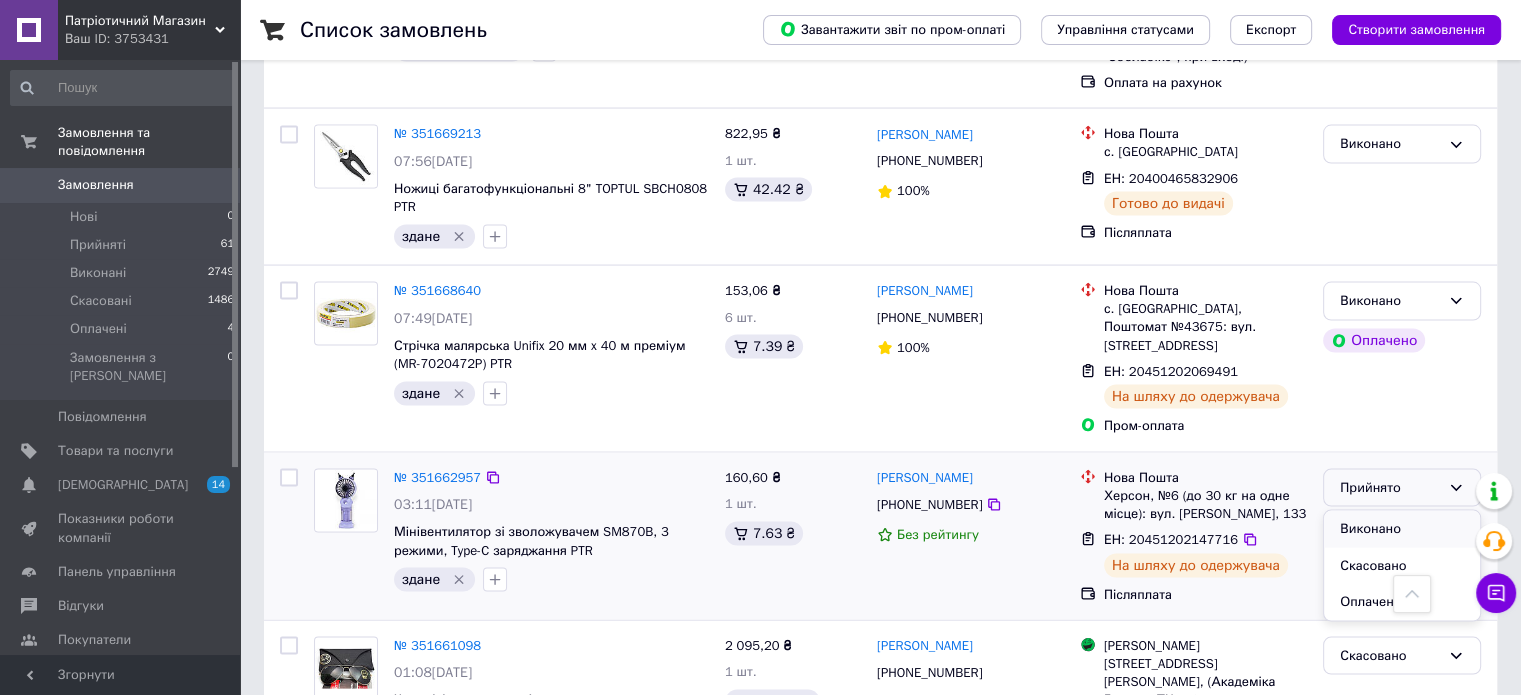 click on "Виконано" at bounding box center (1402, 529) 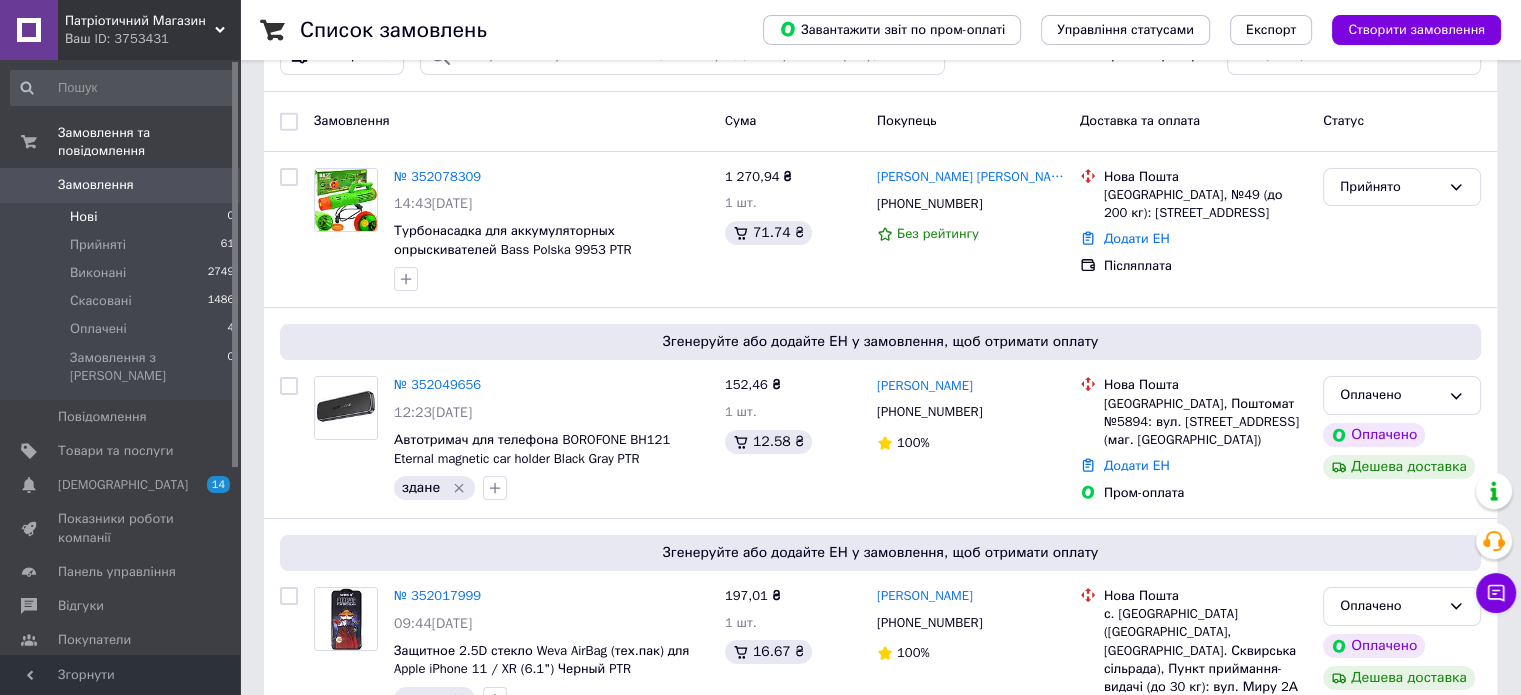 scroll, scrollTop: 0, scrollLeft: 0, axis: both 